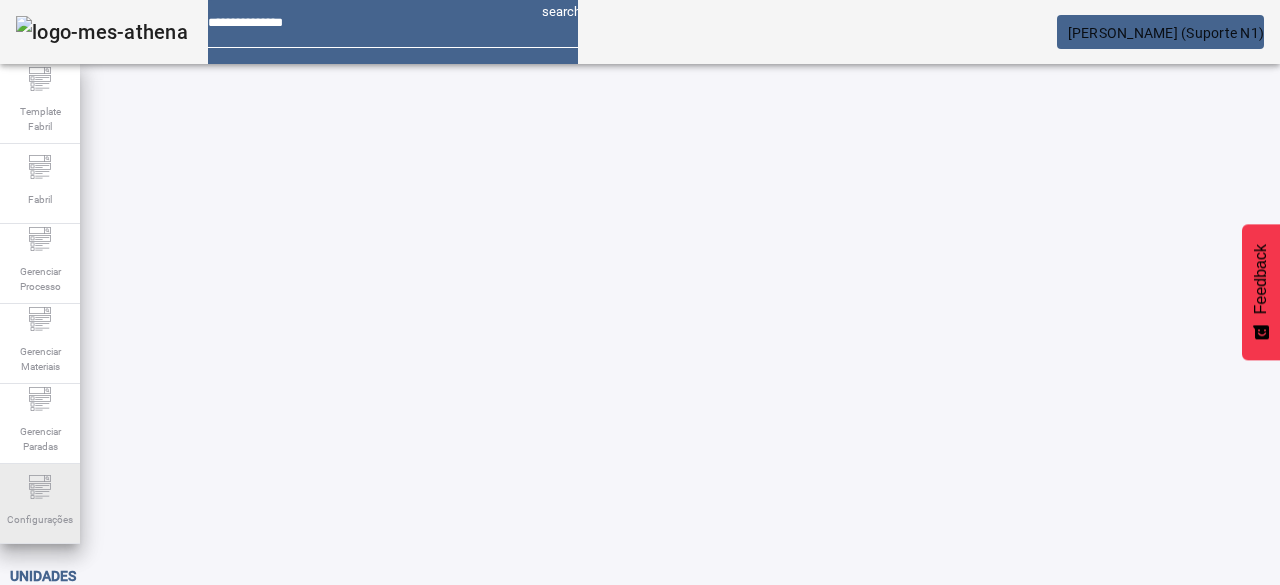 scroll, scrollTop: 0, scrollLeft: 0, axis: both 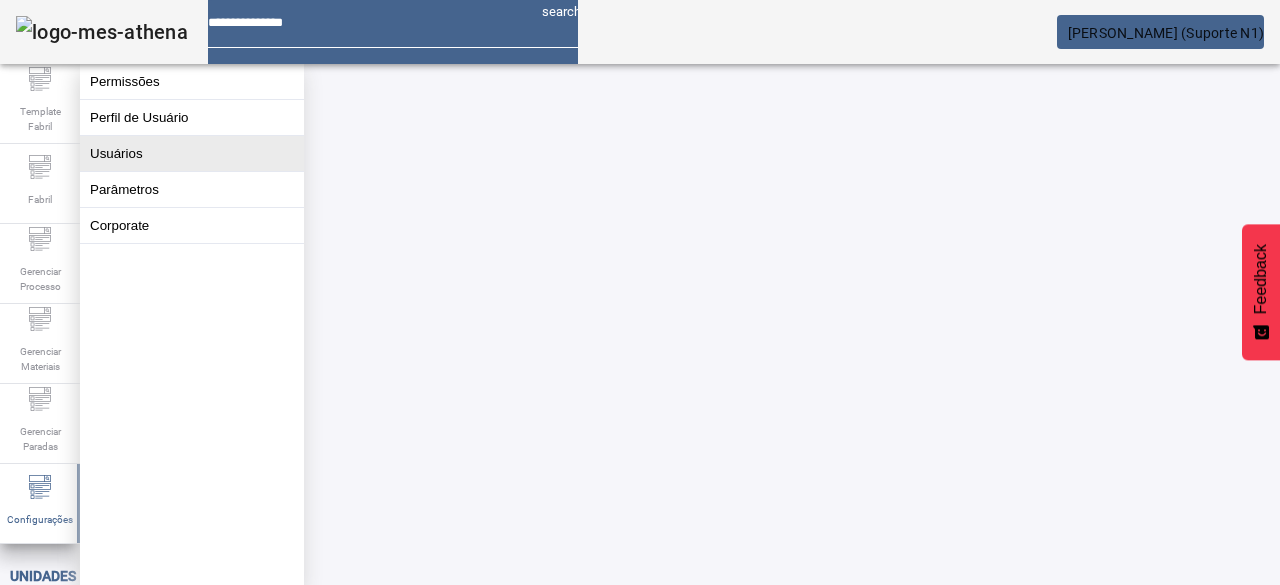 click on "Usuários" 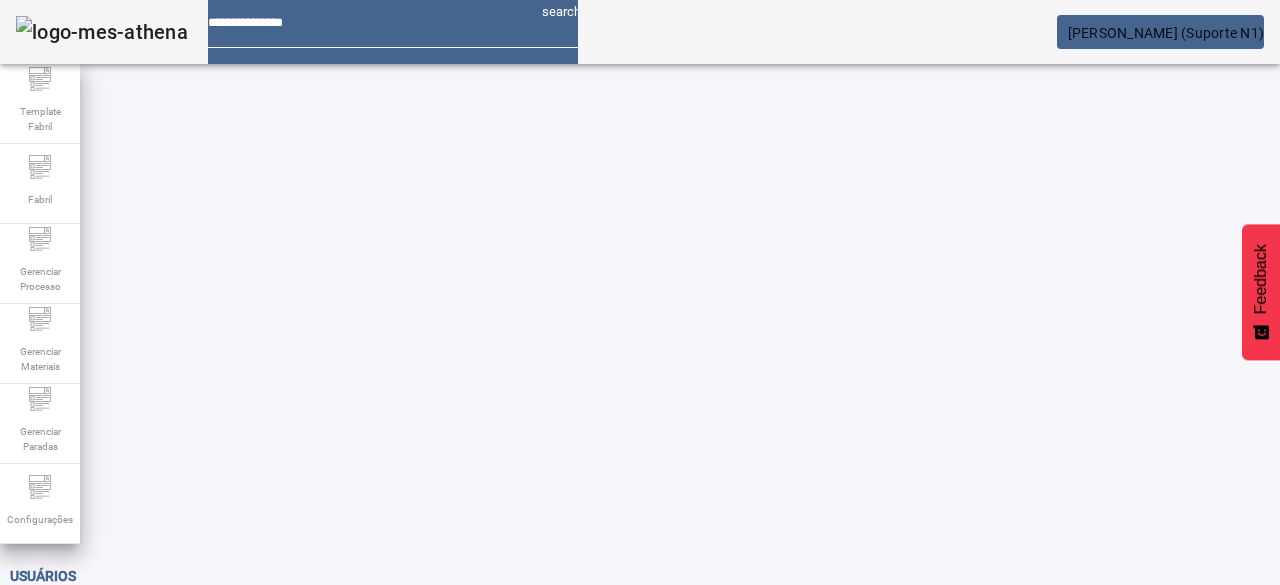 click 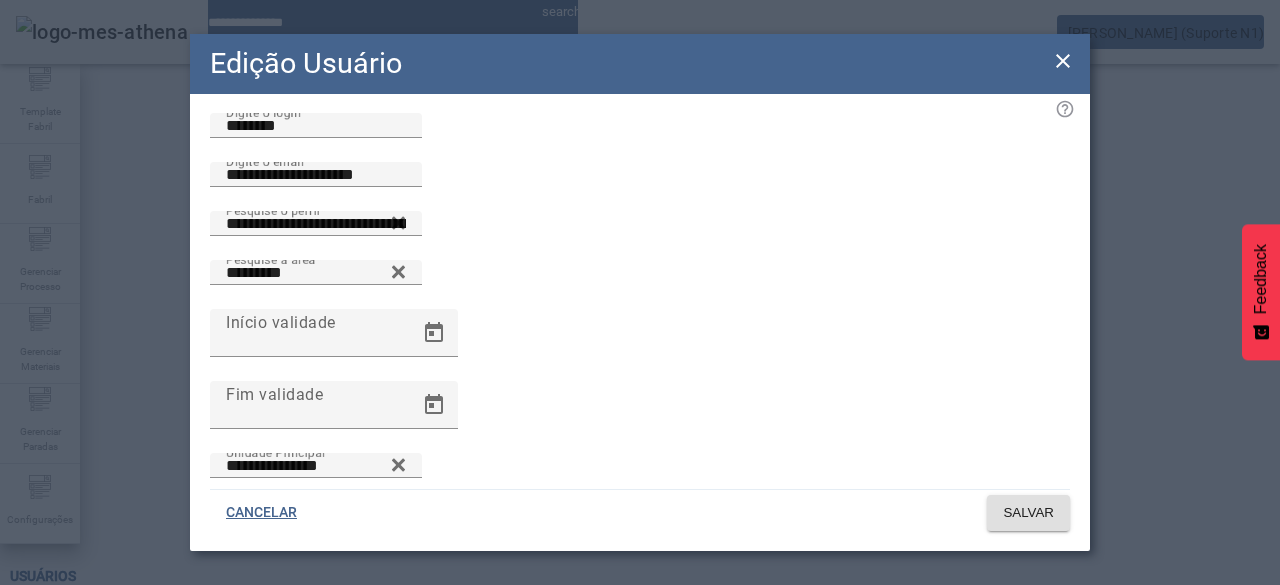 scroll, scrollTop: 147, scrollLeft: 0, axis: vertical 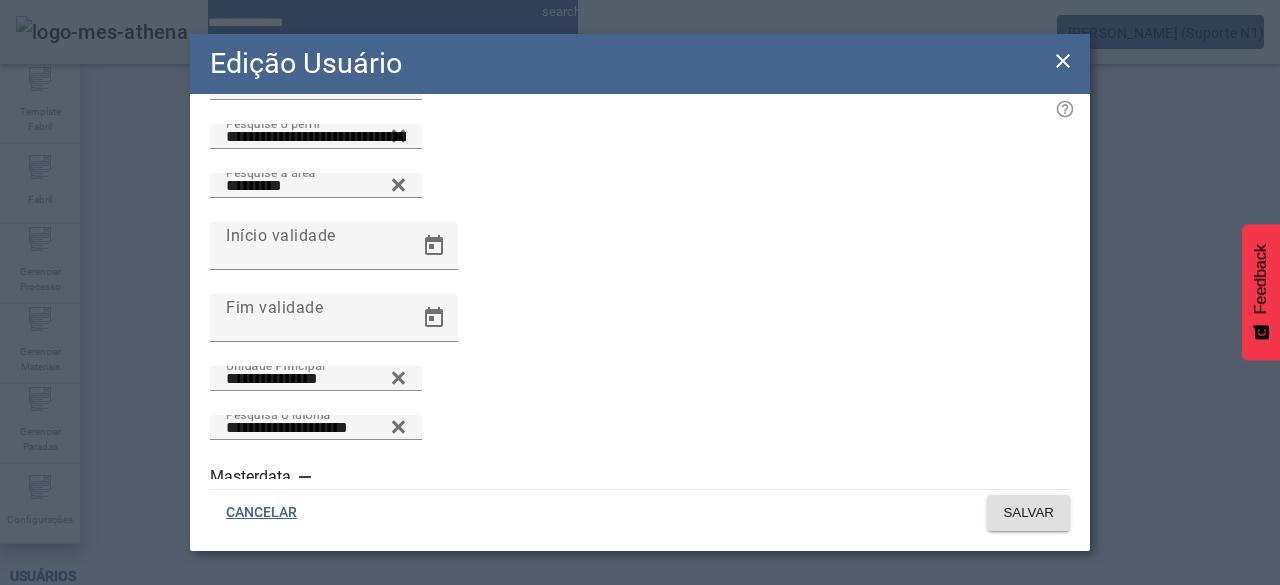click 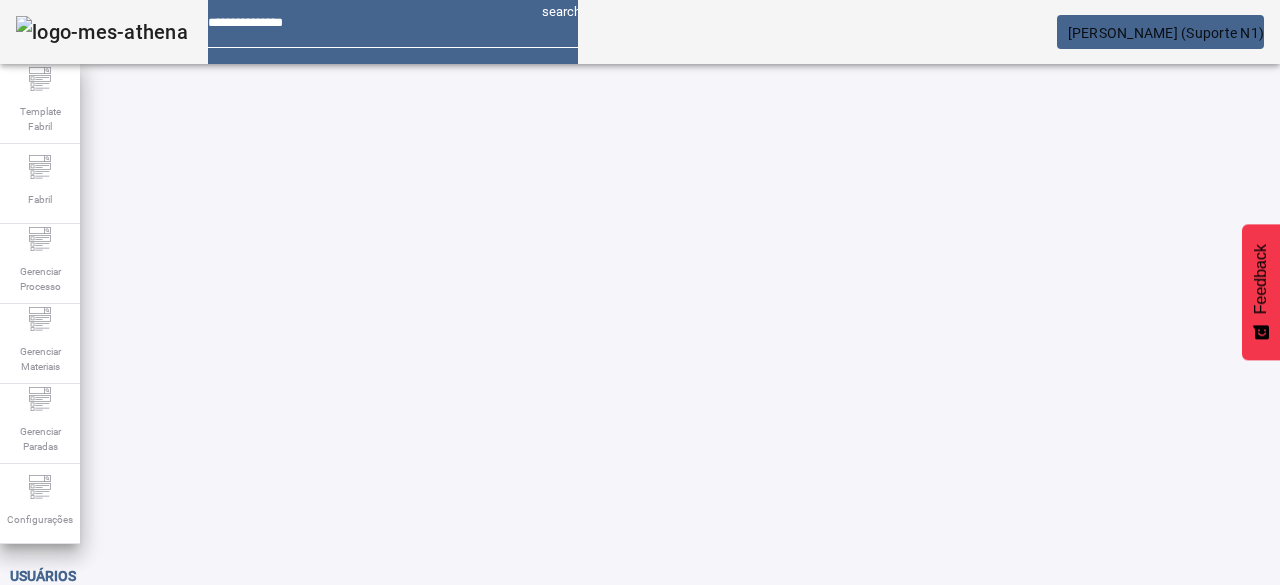 click at bounding box center [1136, 830] 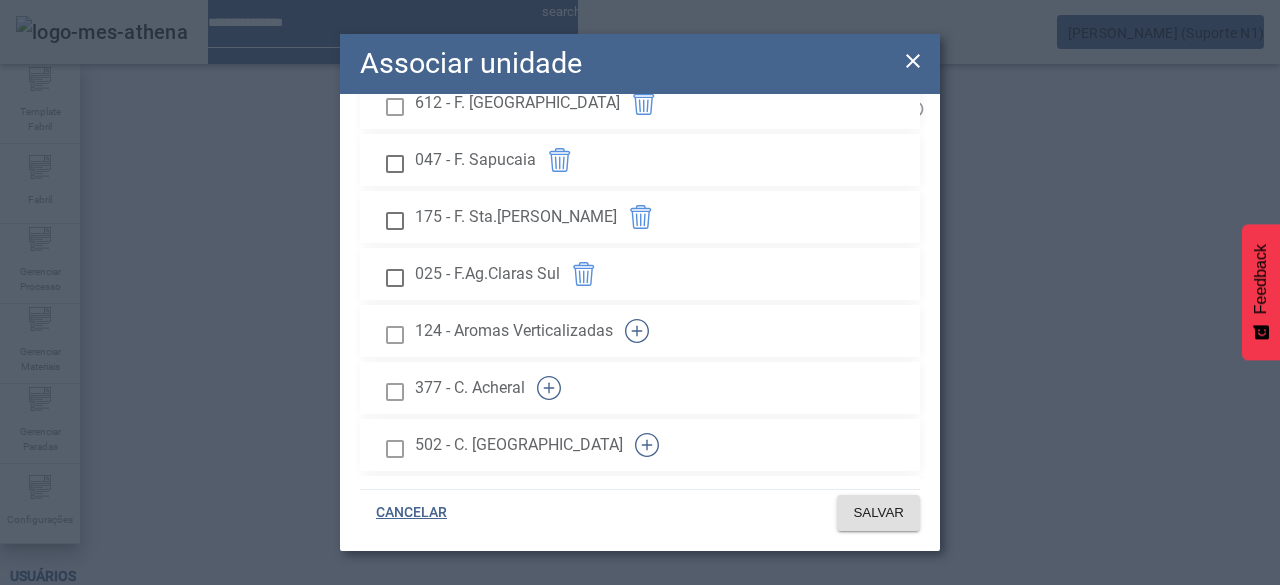 scroll, scrollTop: 200, scrollLeft: 0, axis: vertical 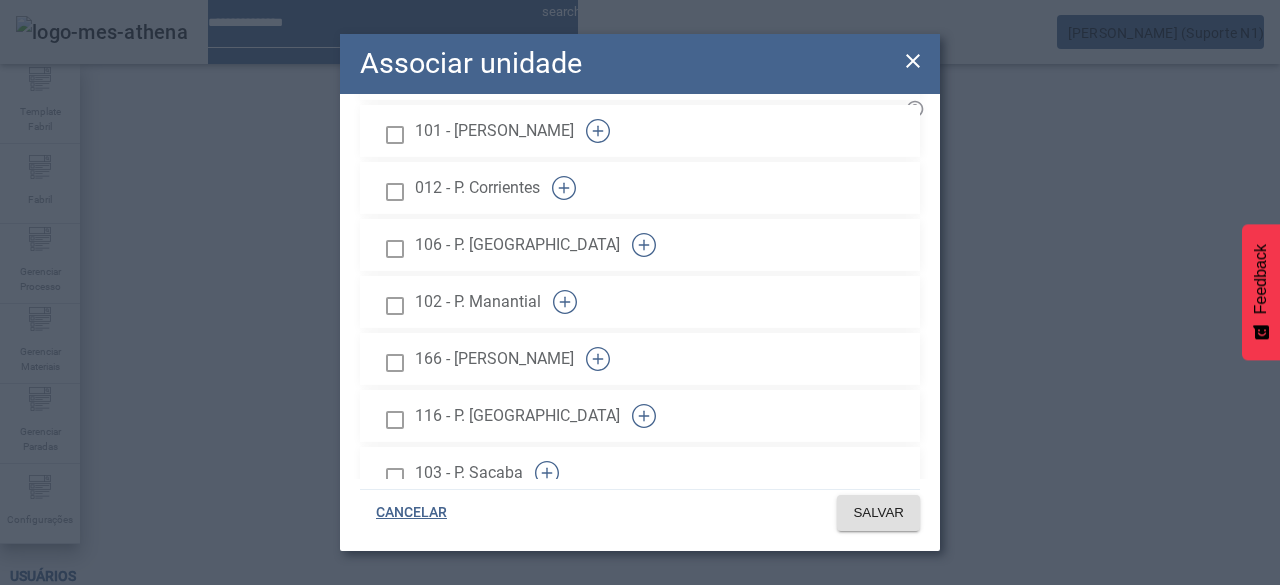 click 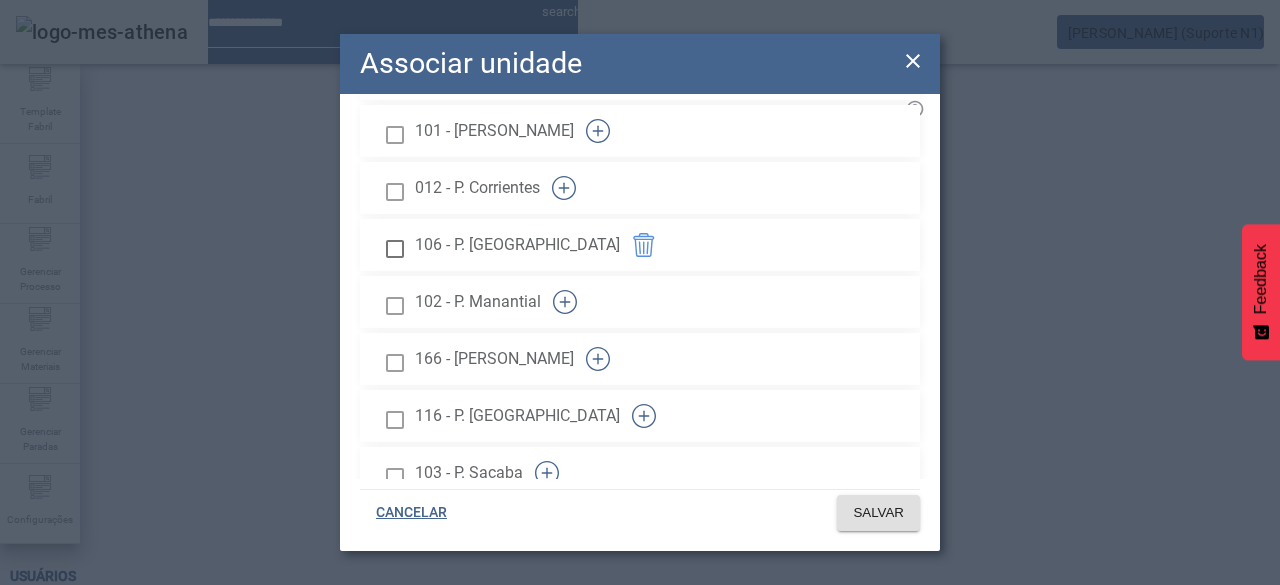 click 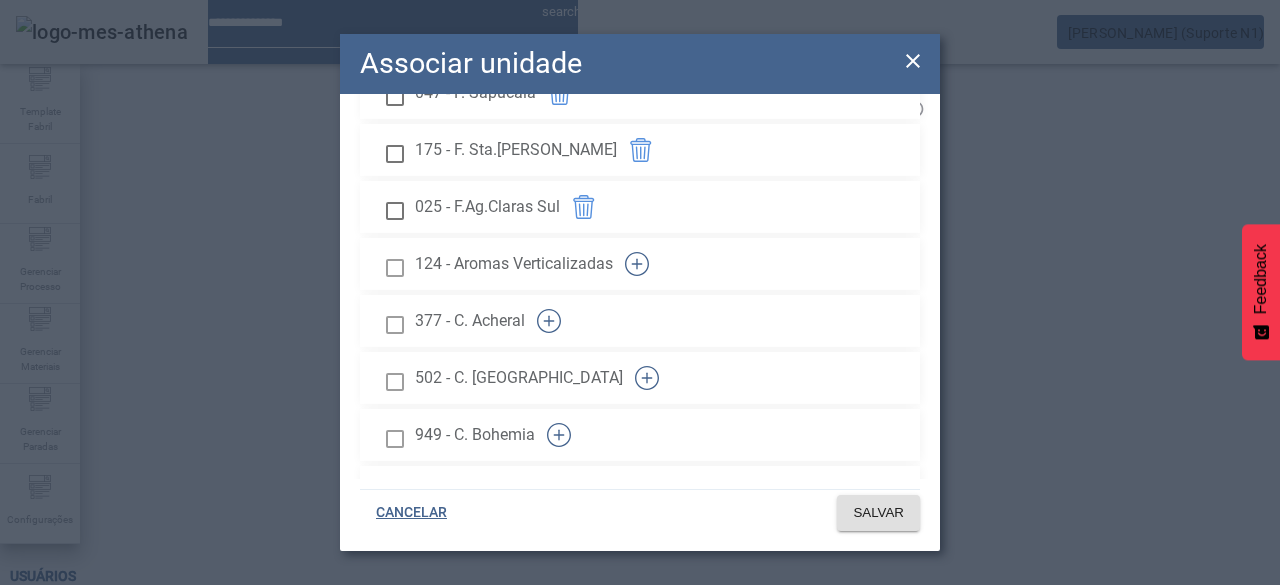 scroll, scrollTop: 300, scrollLeft: 0, axis: vertical 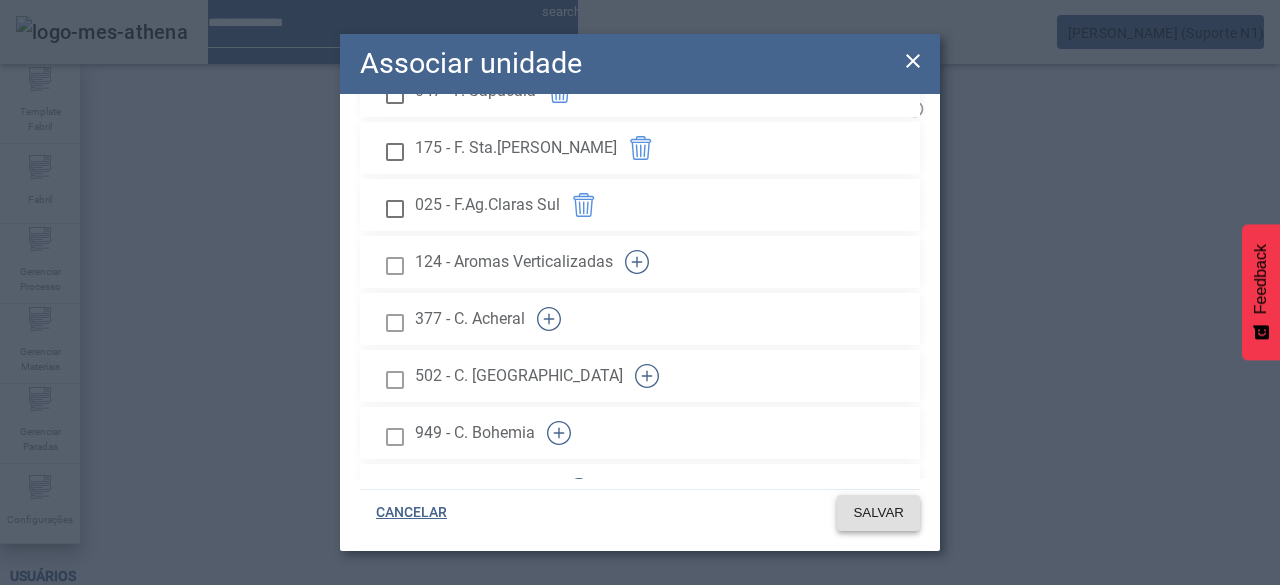 click on "SALVAR" 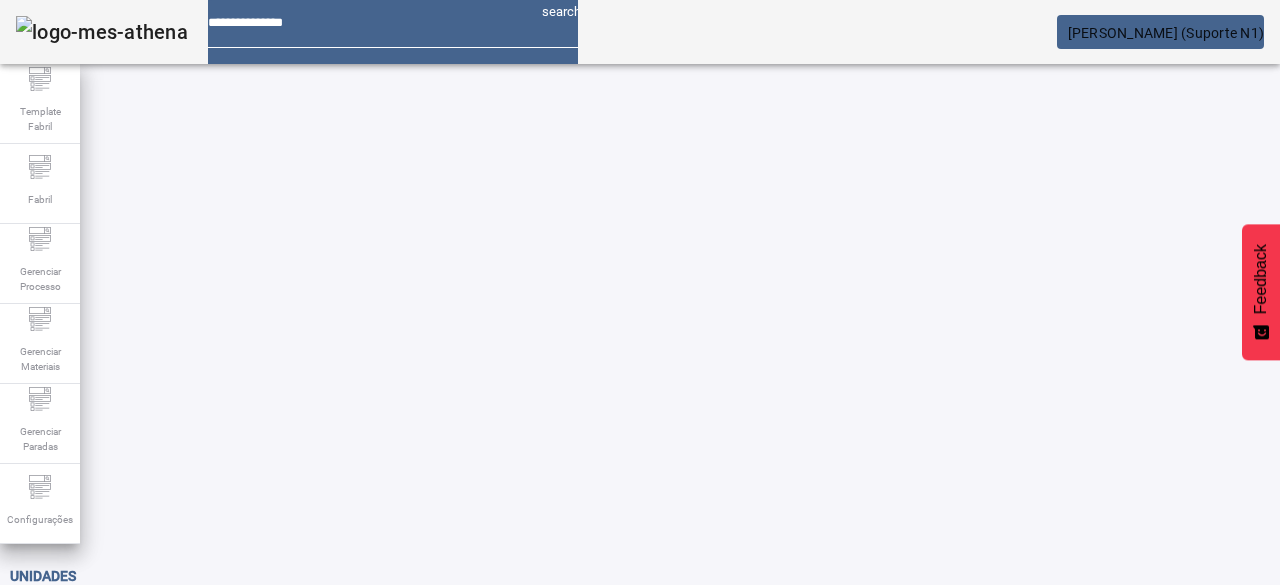 scroll, scrollTop: 0, scrollLeft: 0, axis: both 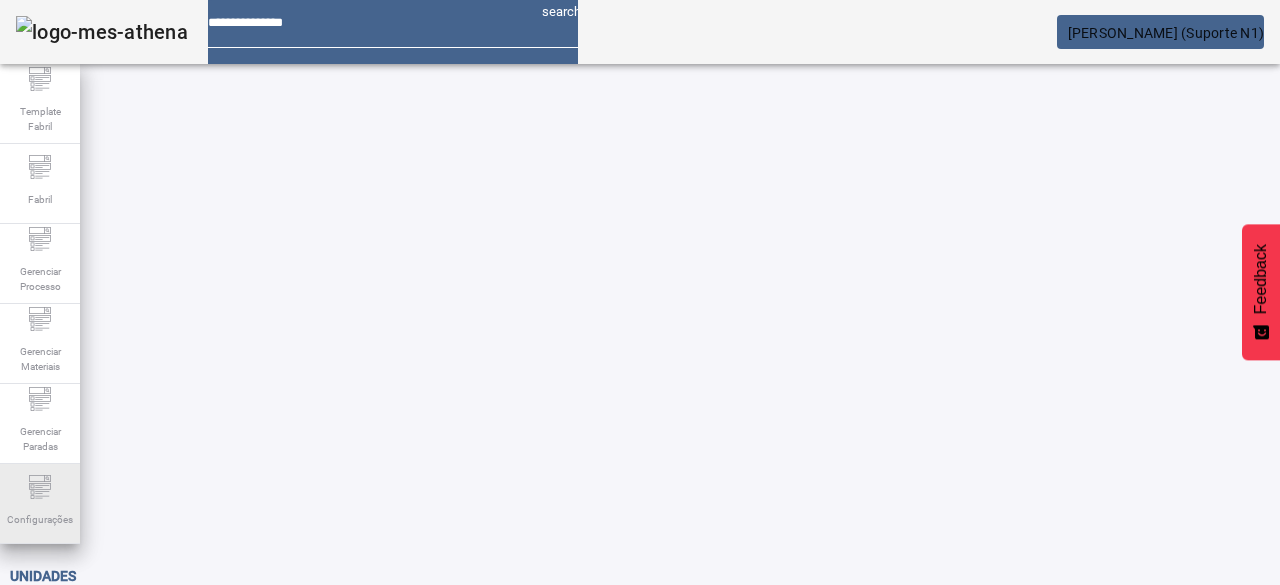 click on "Configurações" 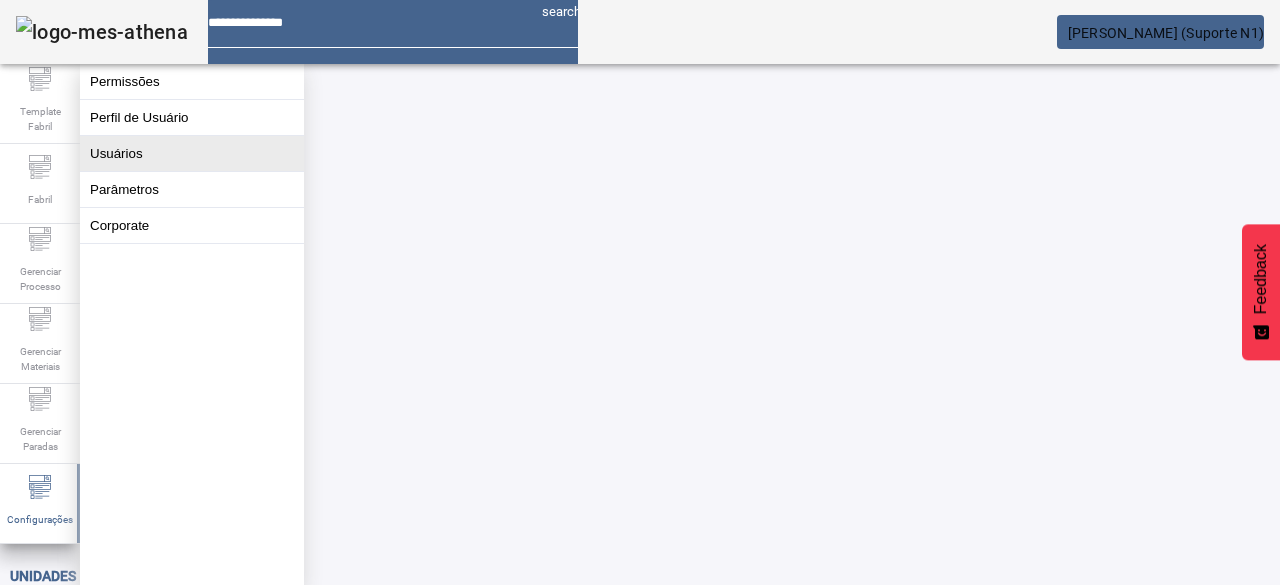 click on "Usuários" 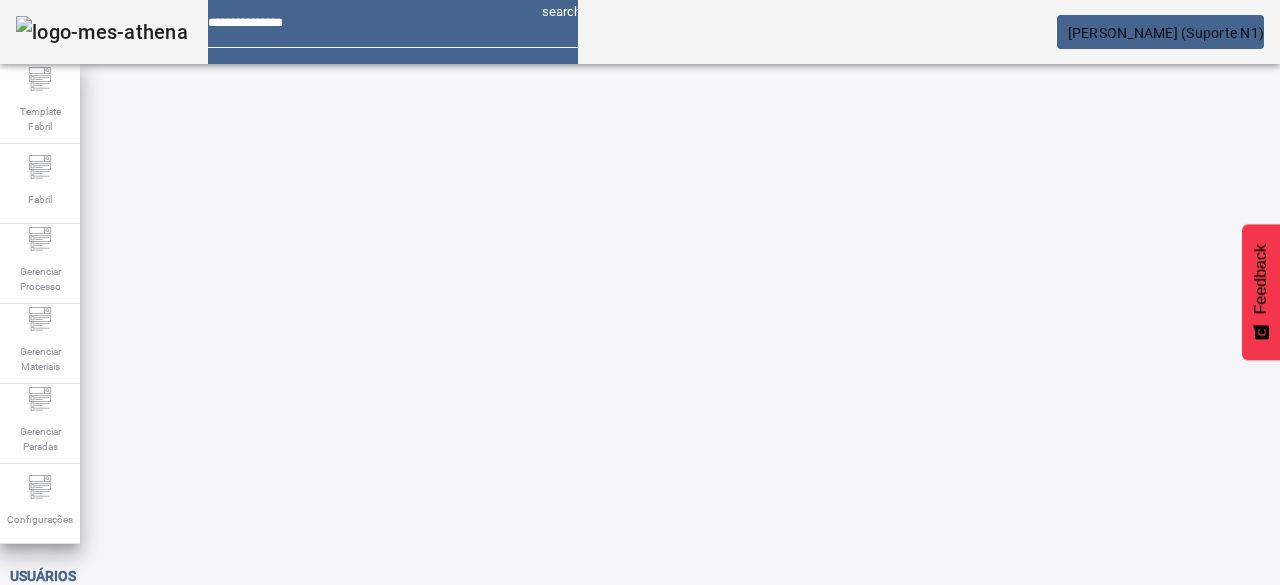 click on "ABRIR FILTROS" 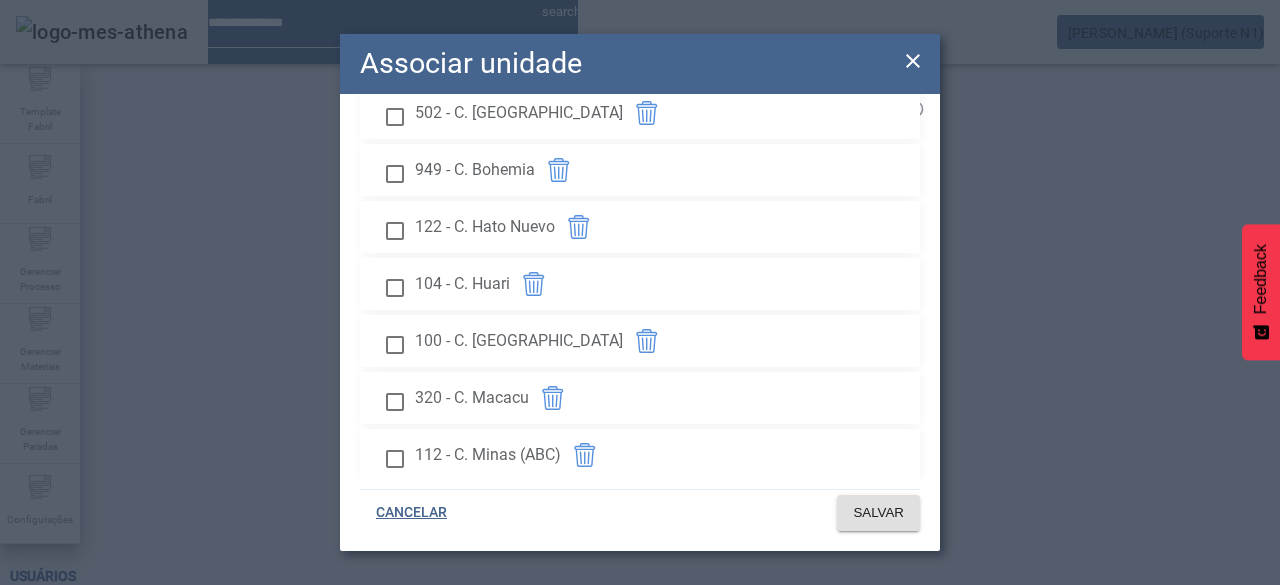 scroll, scrollTop: 64, scrollLeft: 0, axis: vertical 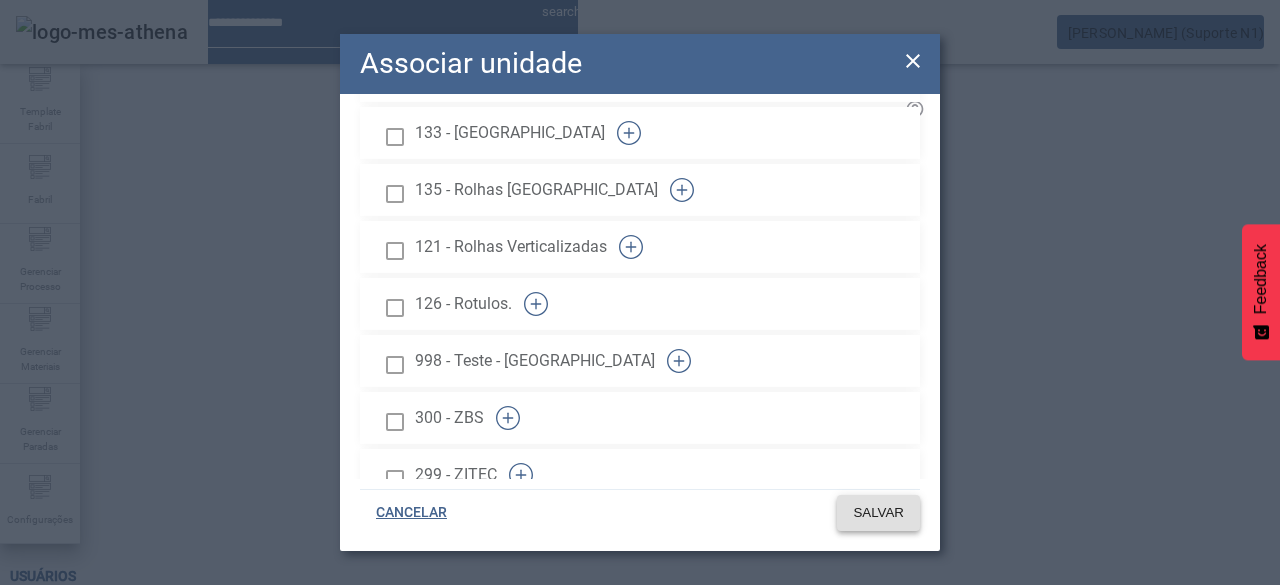 click on "SALVAR" 